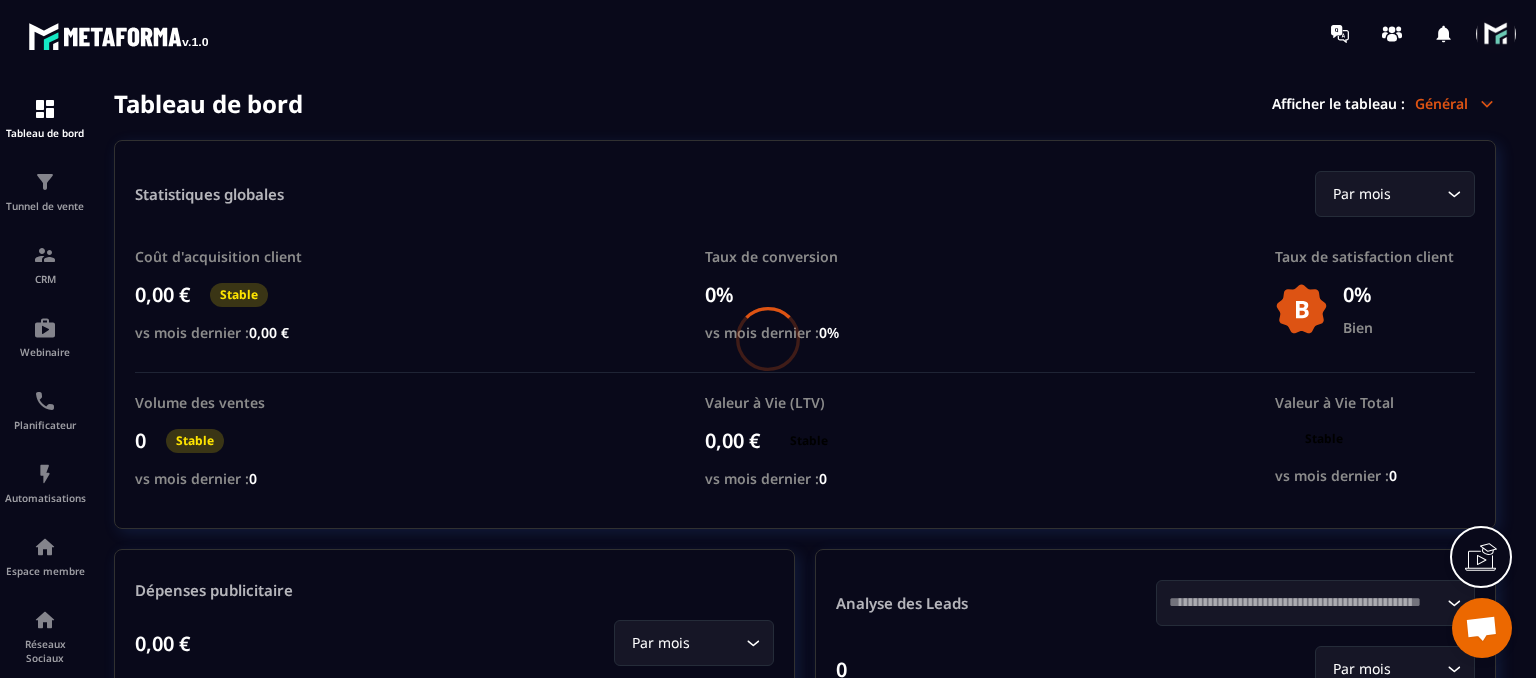 scroll, scrollTop: 0, scrollLeft: 0, axis: both 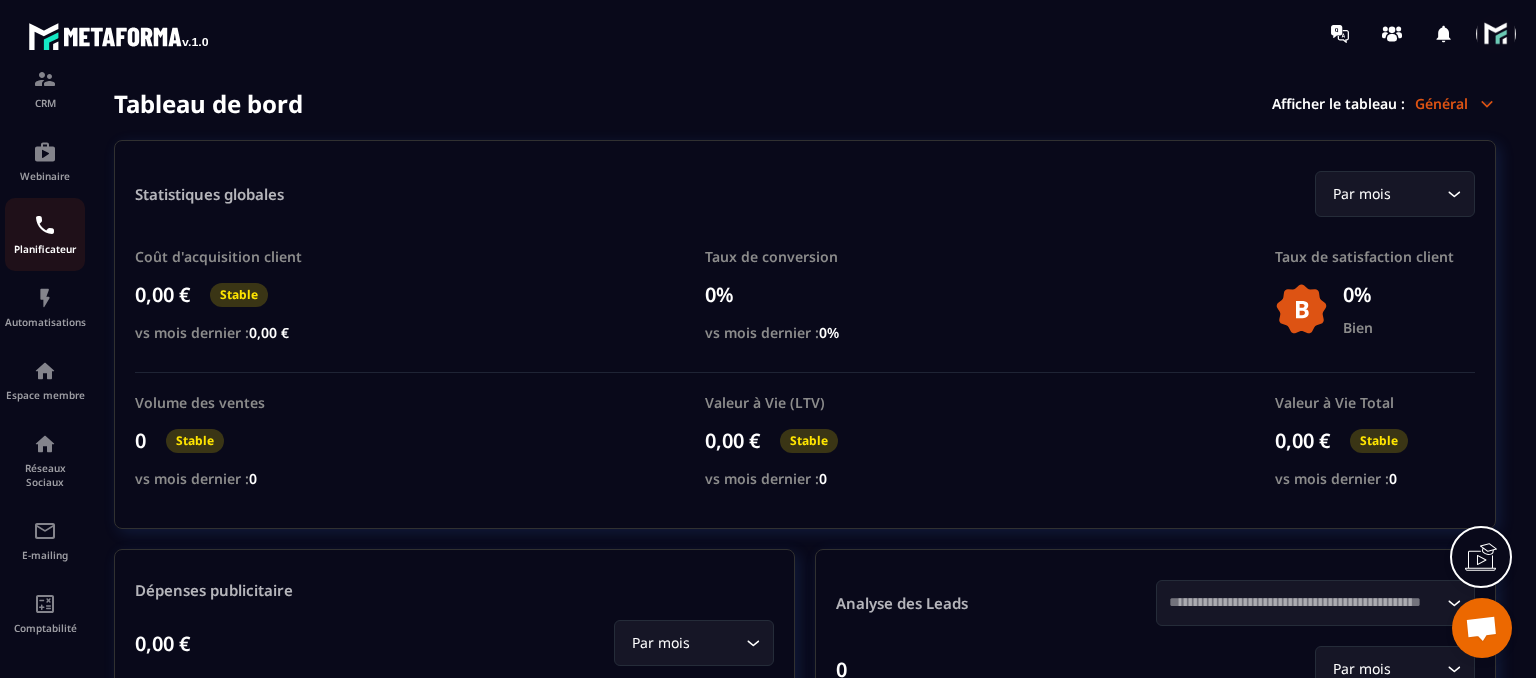 click on "Planificateur" at bounding box center [45, 249] 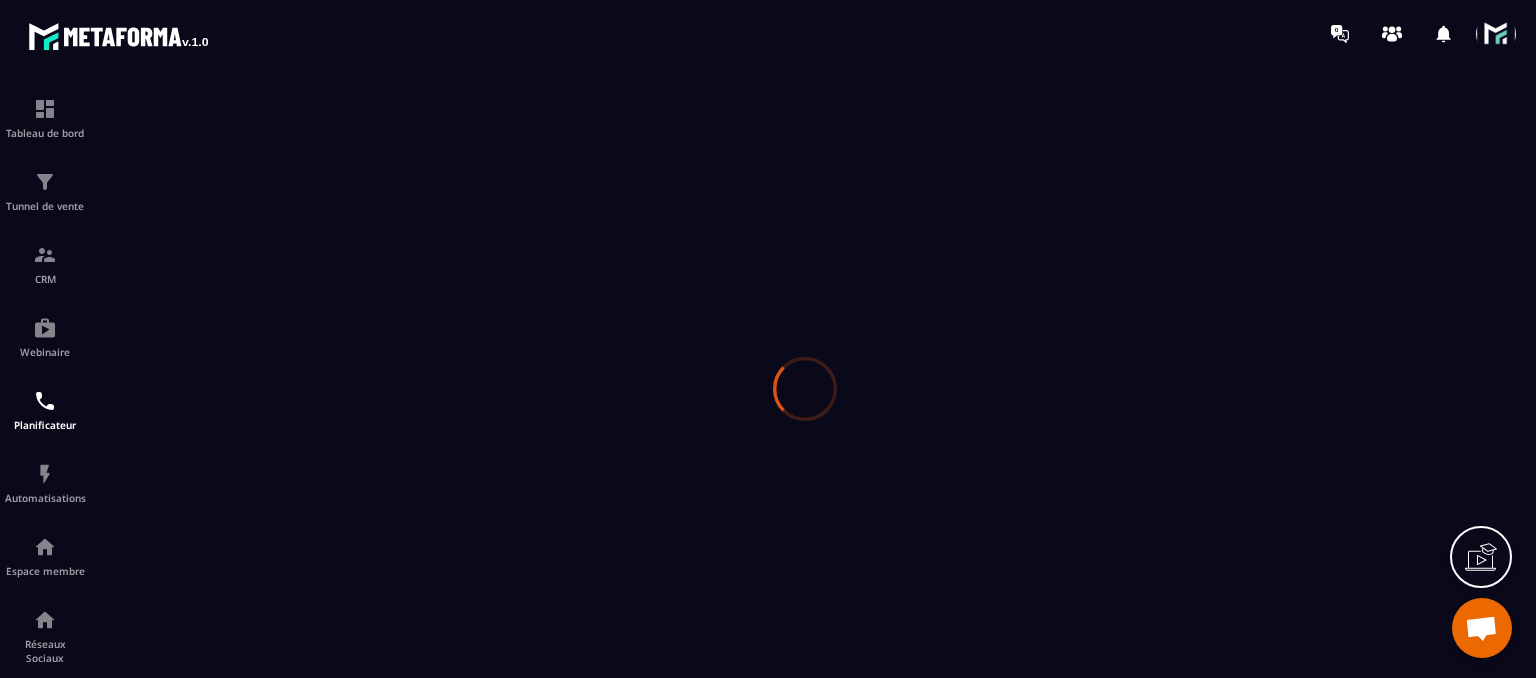 scroll, scrollTop: 0, scrollLeft: 0, axis: both 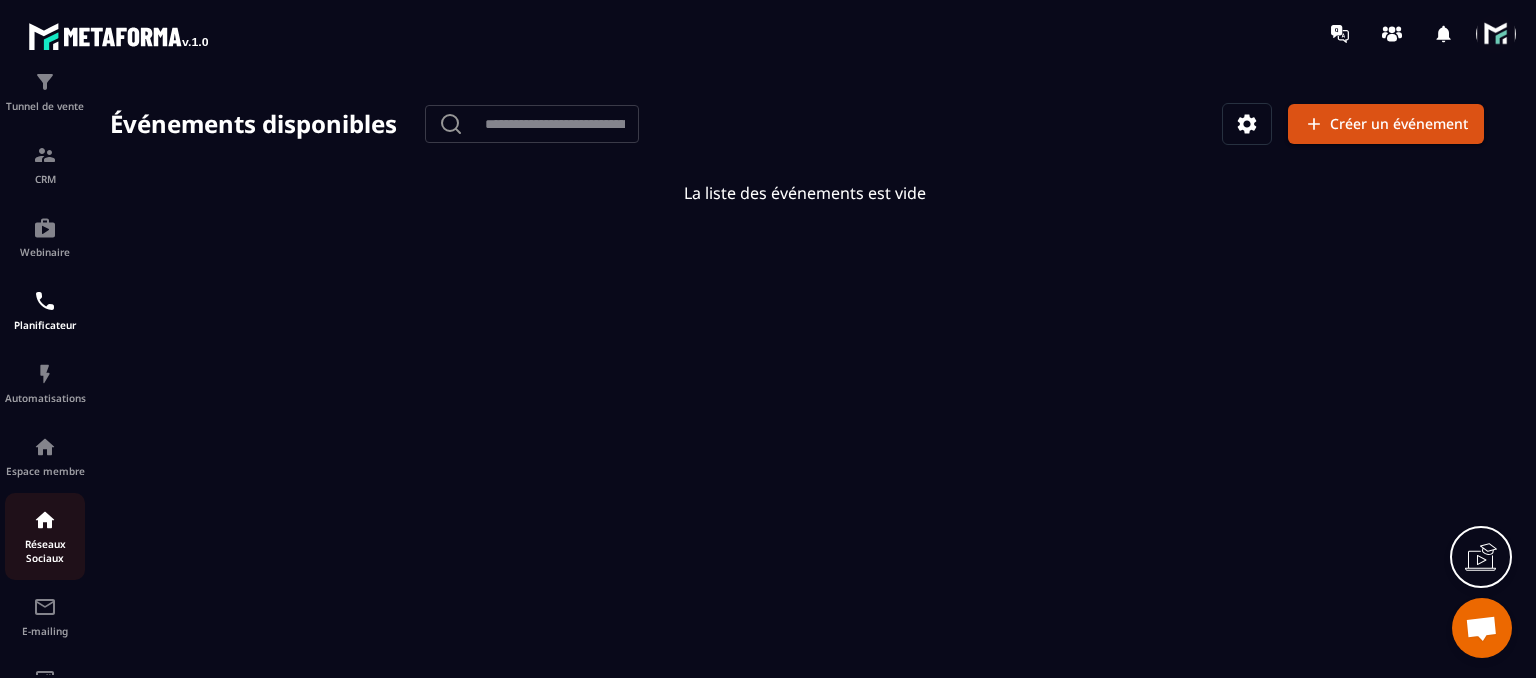 click at bounding box center [45, 520] 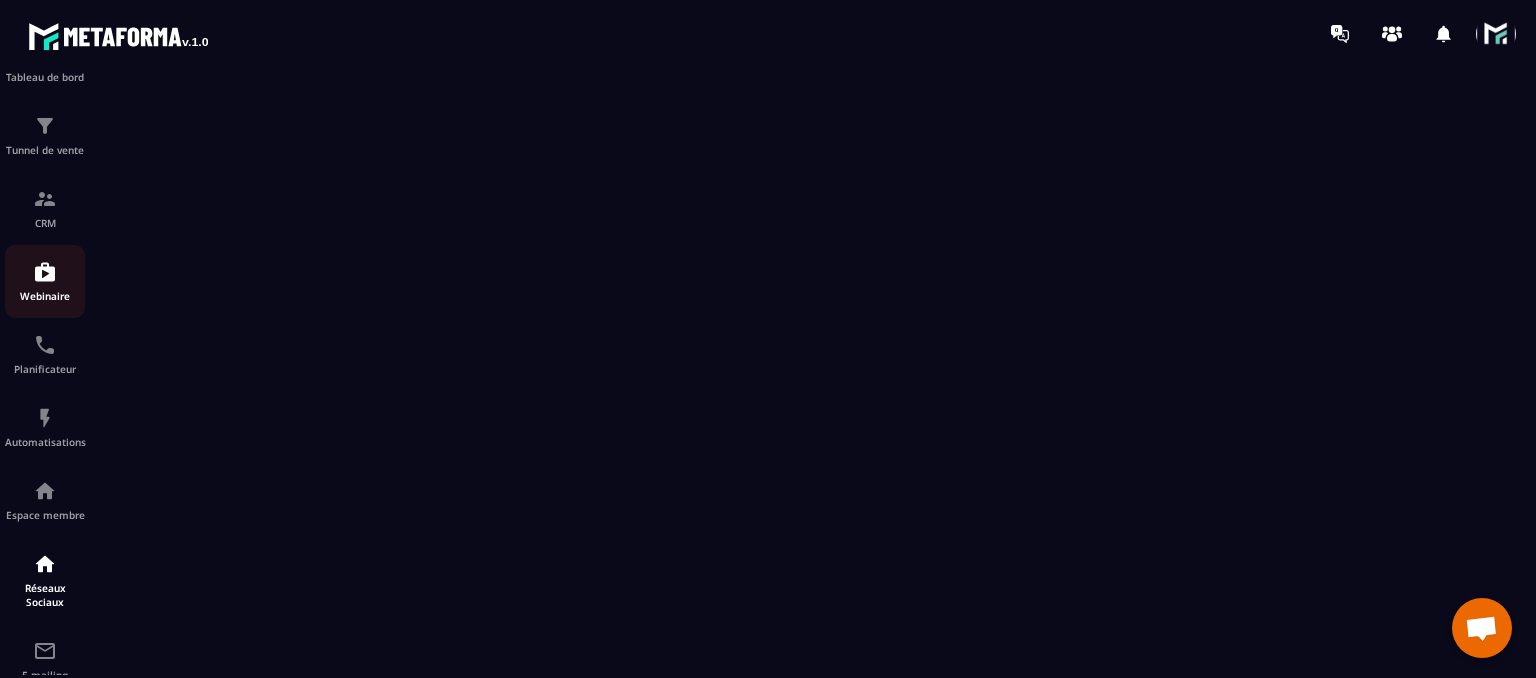 scroll, scrollTop: 176, scrollLeft: 0, axis: vertical 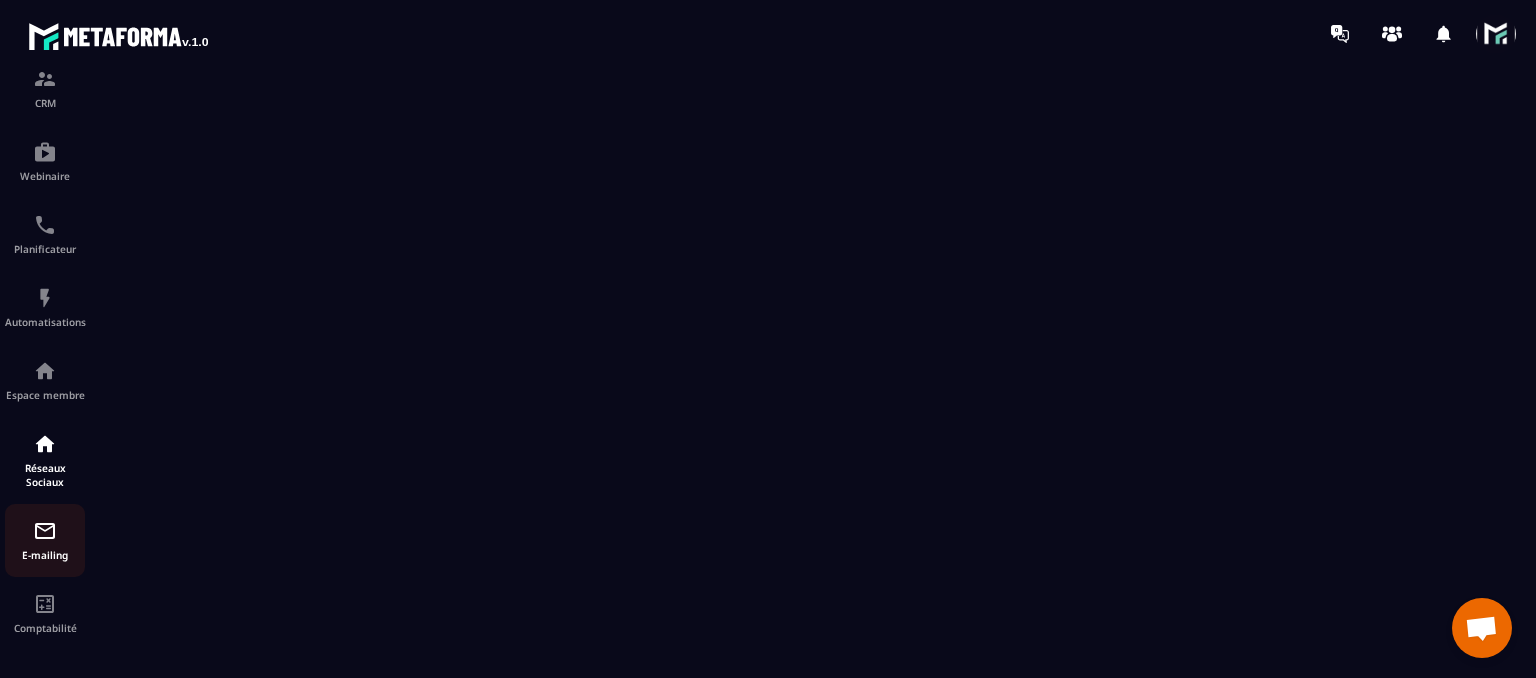 click on "E-mailing" at bounding box center [45, 540] 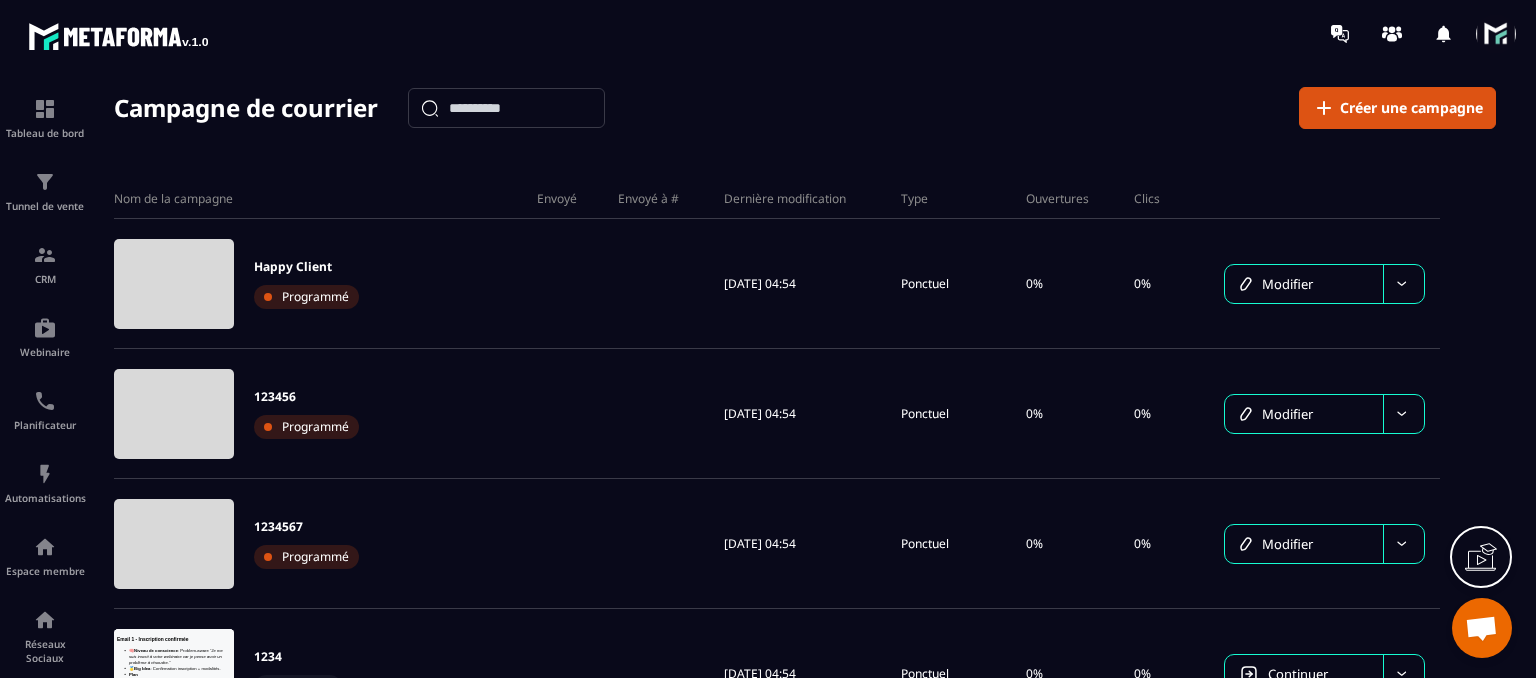 scroll, scrollTop: 0, scrollLeft: 0, axis: both 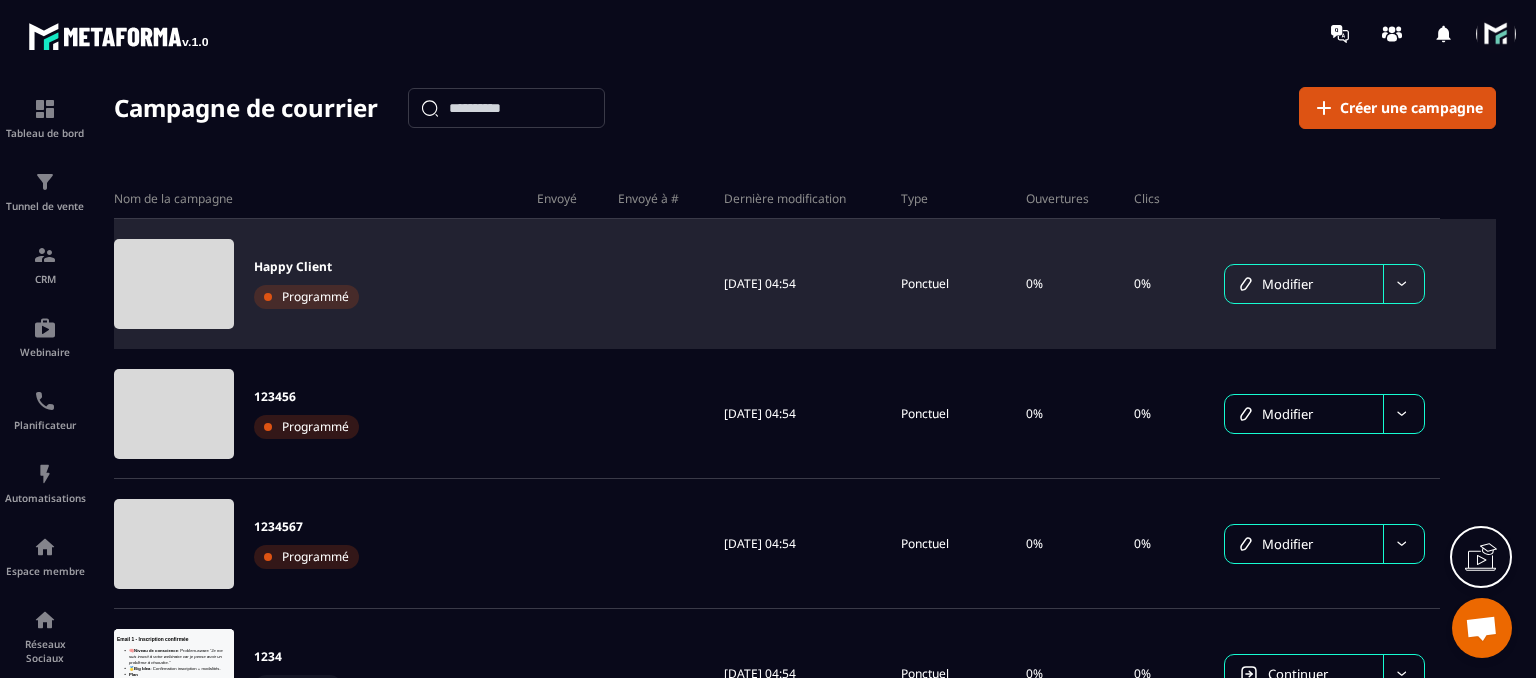 click on "Happy Client Programmé" at bounding box center (318, 284) 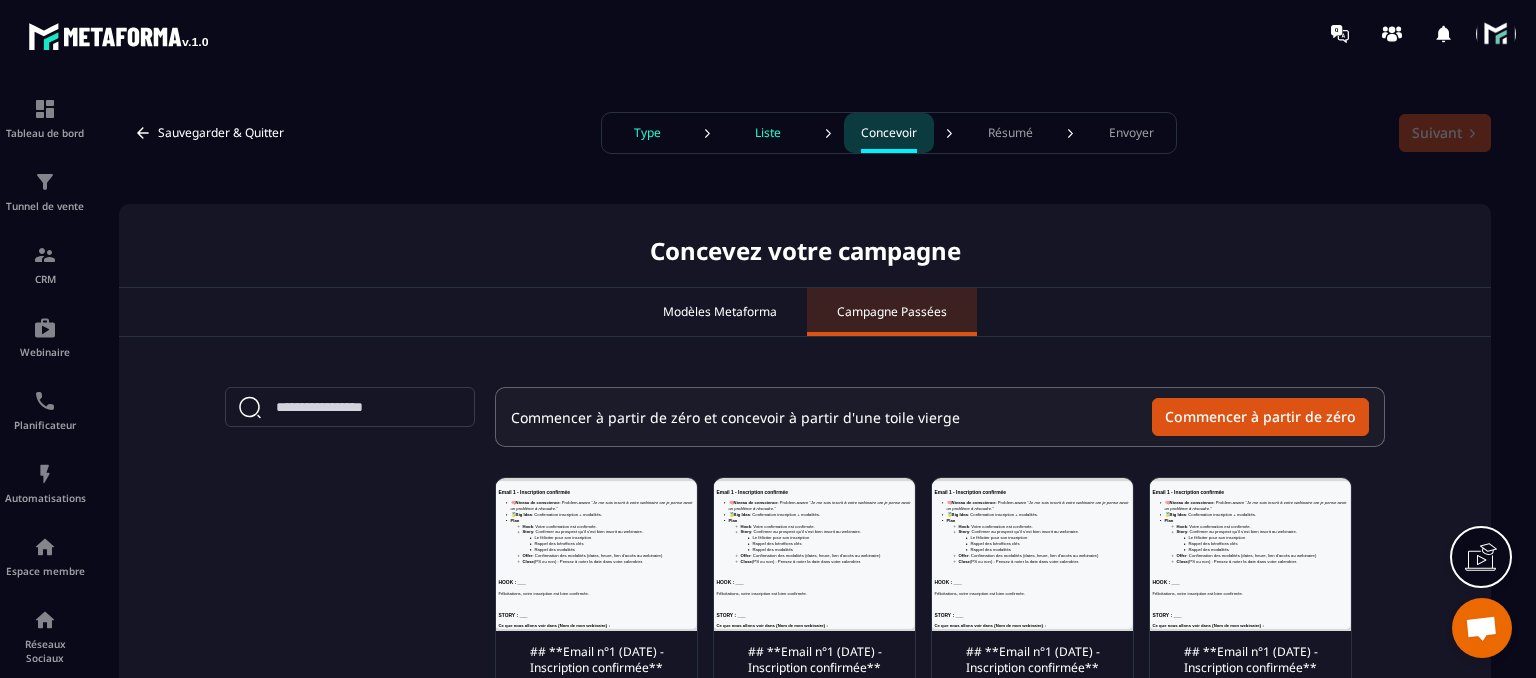 scroll, scrollTop: 0, scrollLeft: 0, axis: both 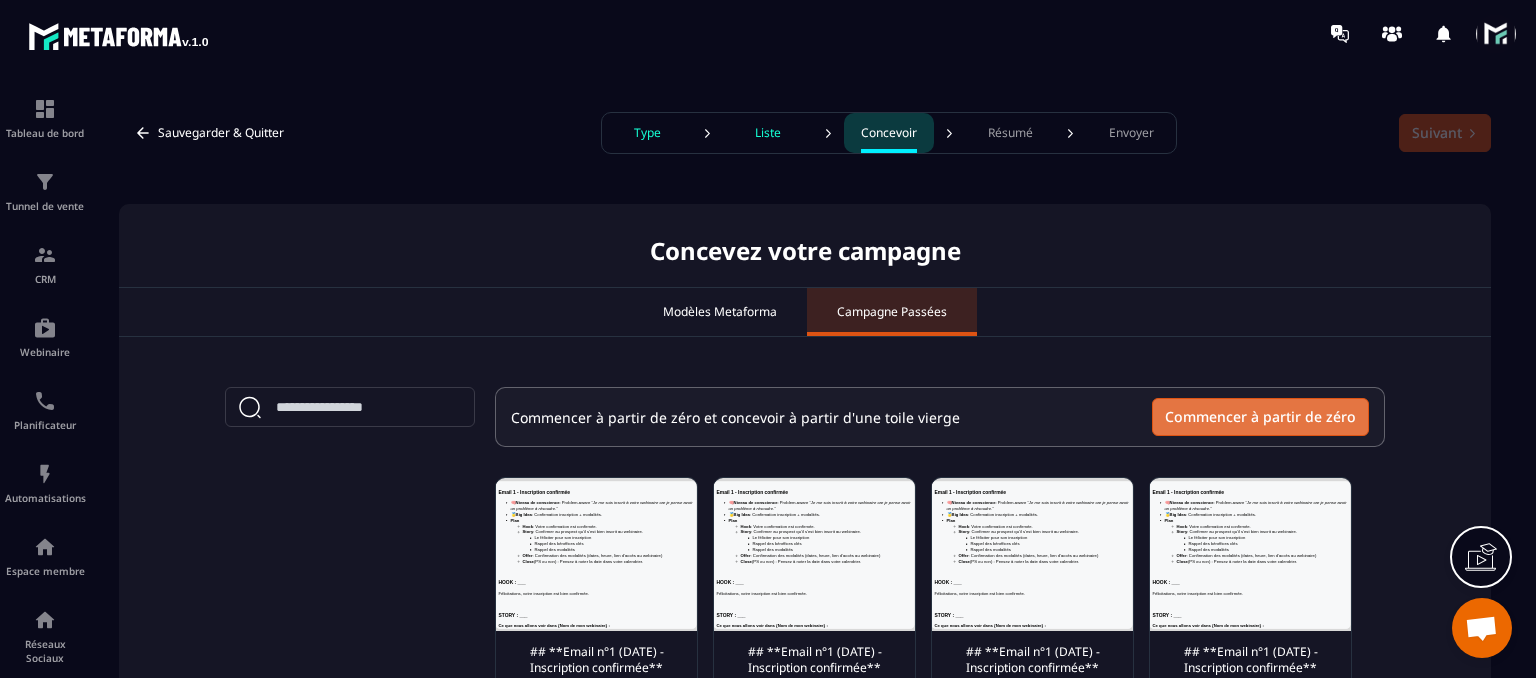 click on "Commencer à partir de zéro" at bounding box center [1260, 417] 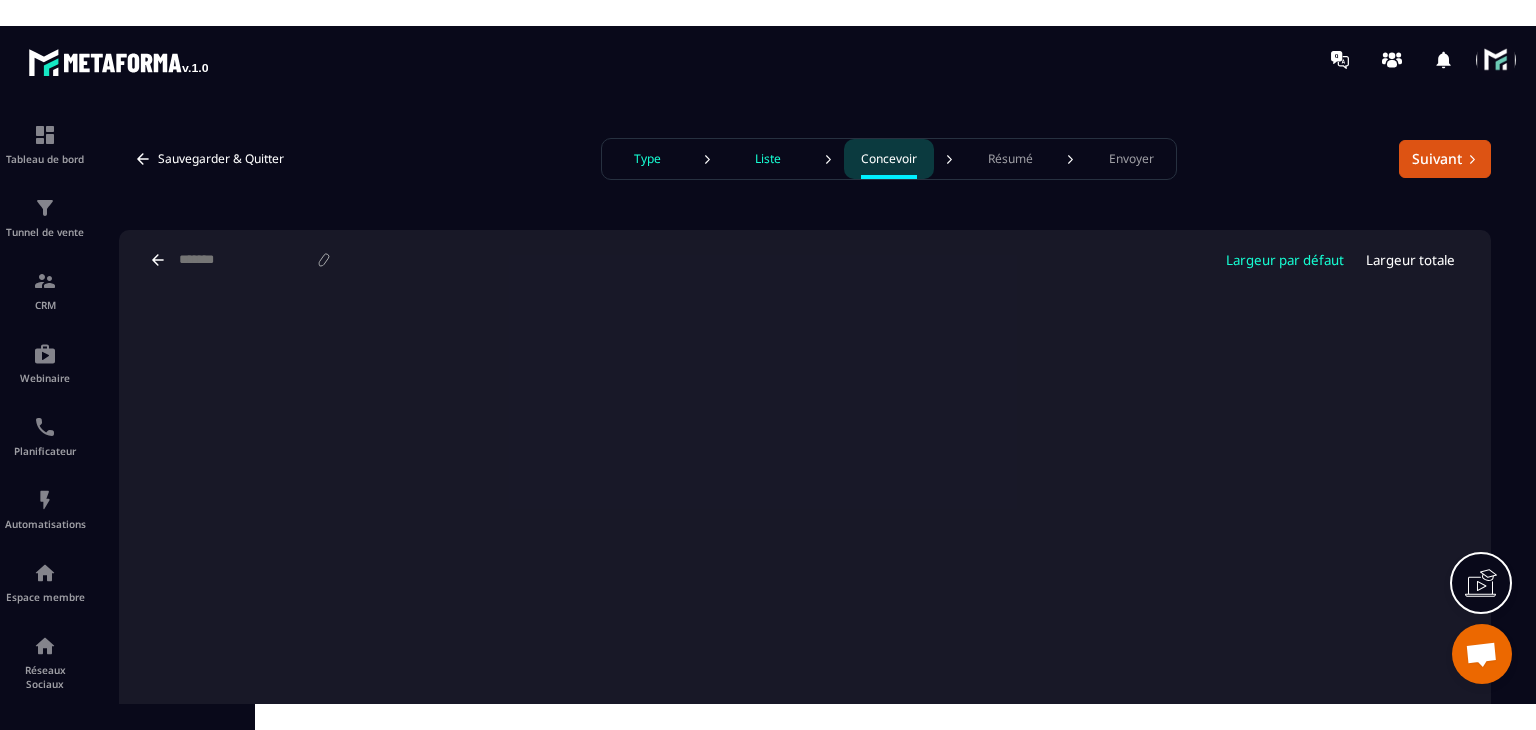 scroll, scrollTop: 91, scrollLeft: 0, axis: vertical 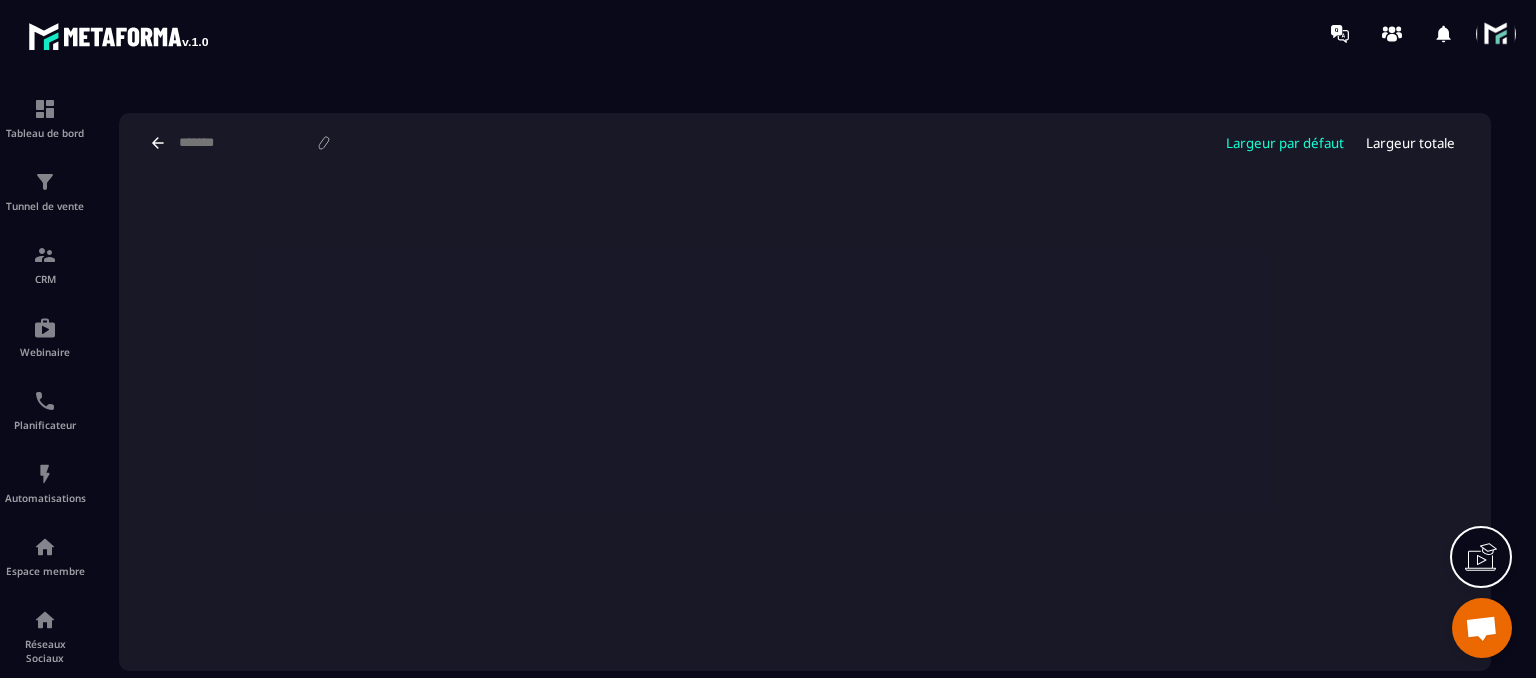 click at bounding box center [1482, 628] 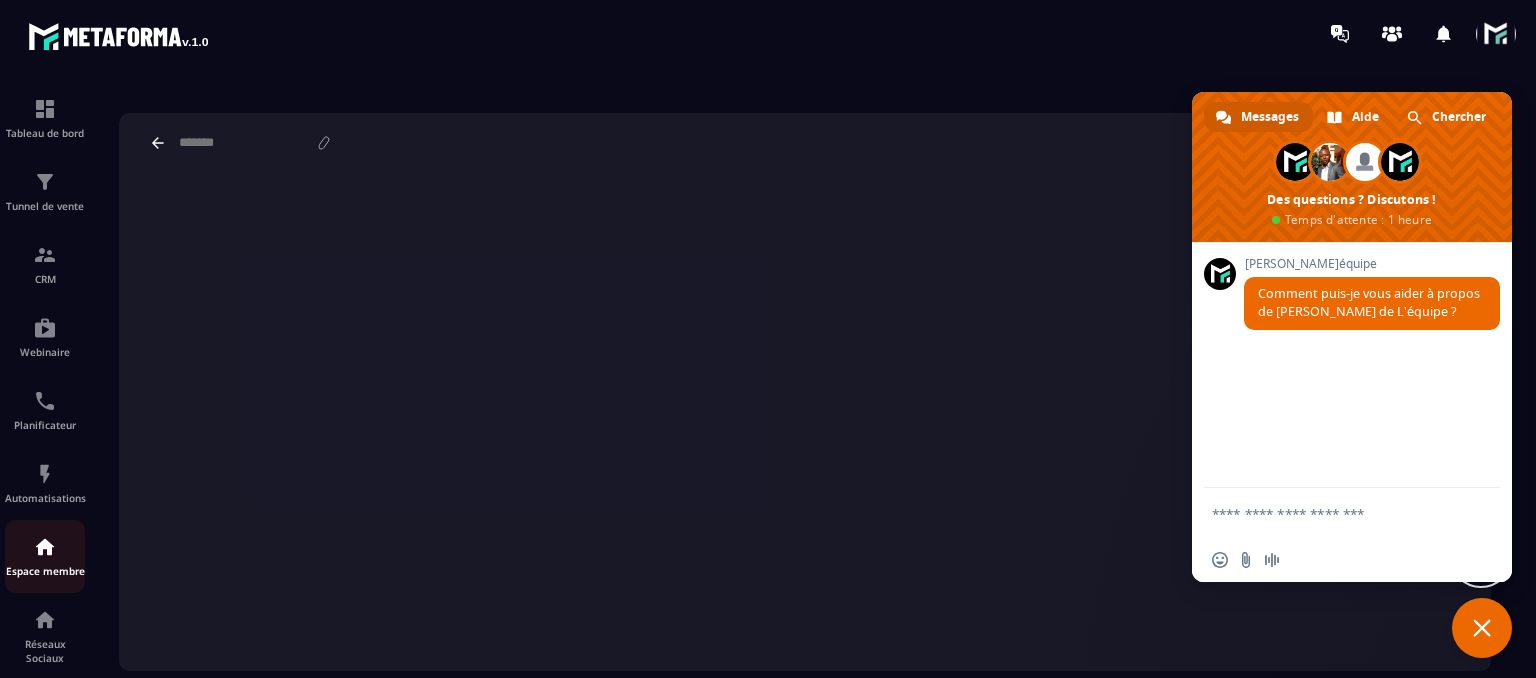 click on "Espace membre" at bounding box center (45, 571) 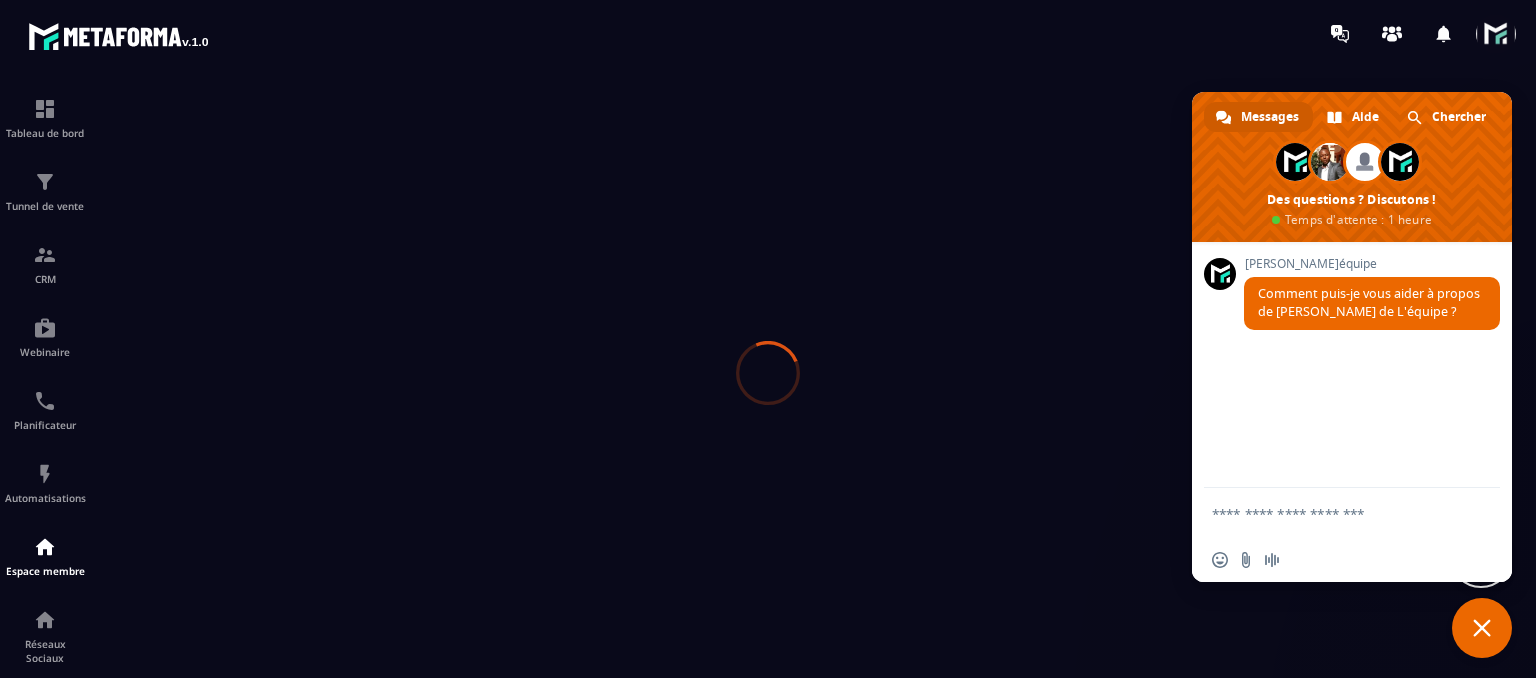 click at bounding box center (768, 372) 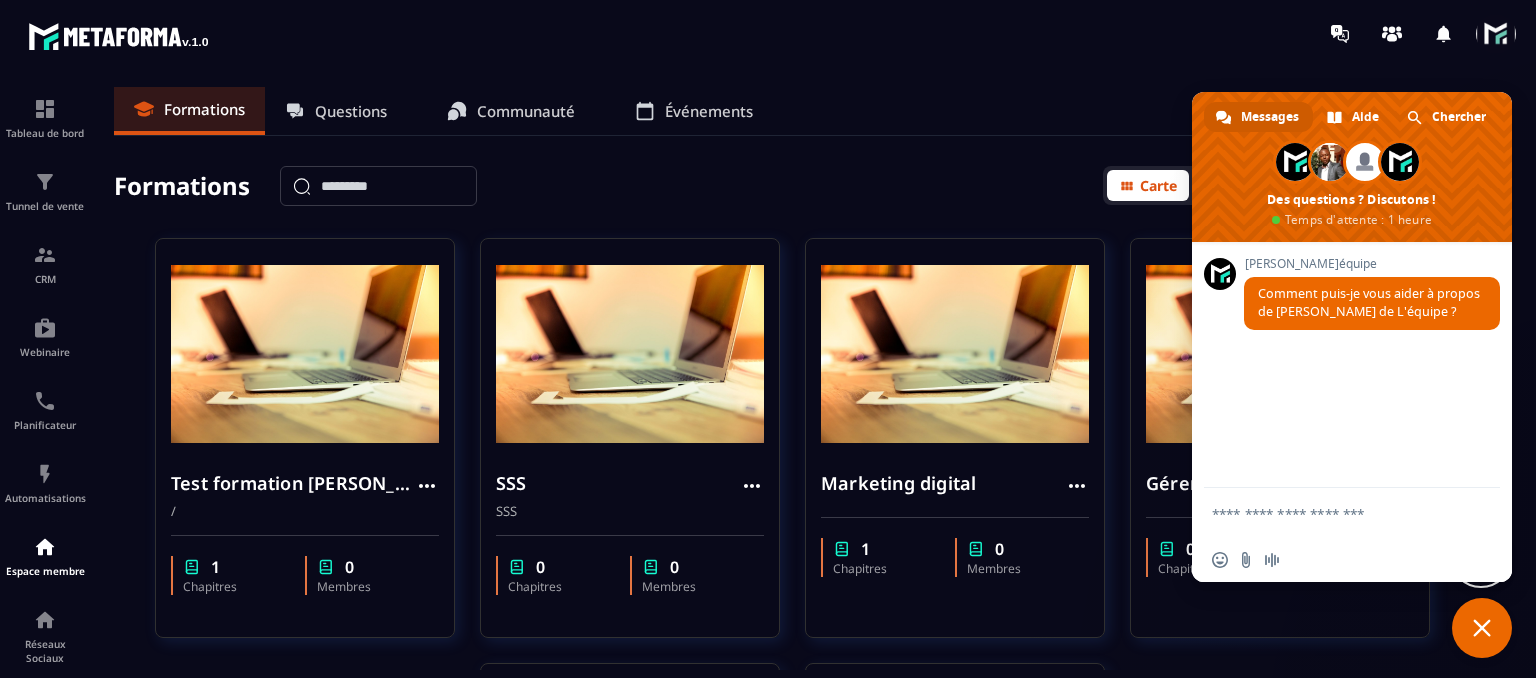 click on "Réseaux Sociaux" at bounding box center (45, 636) 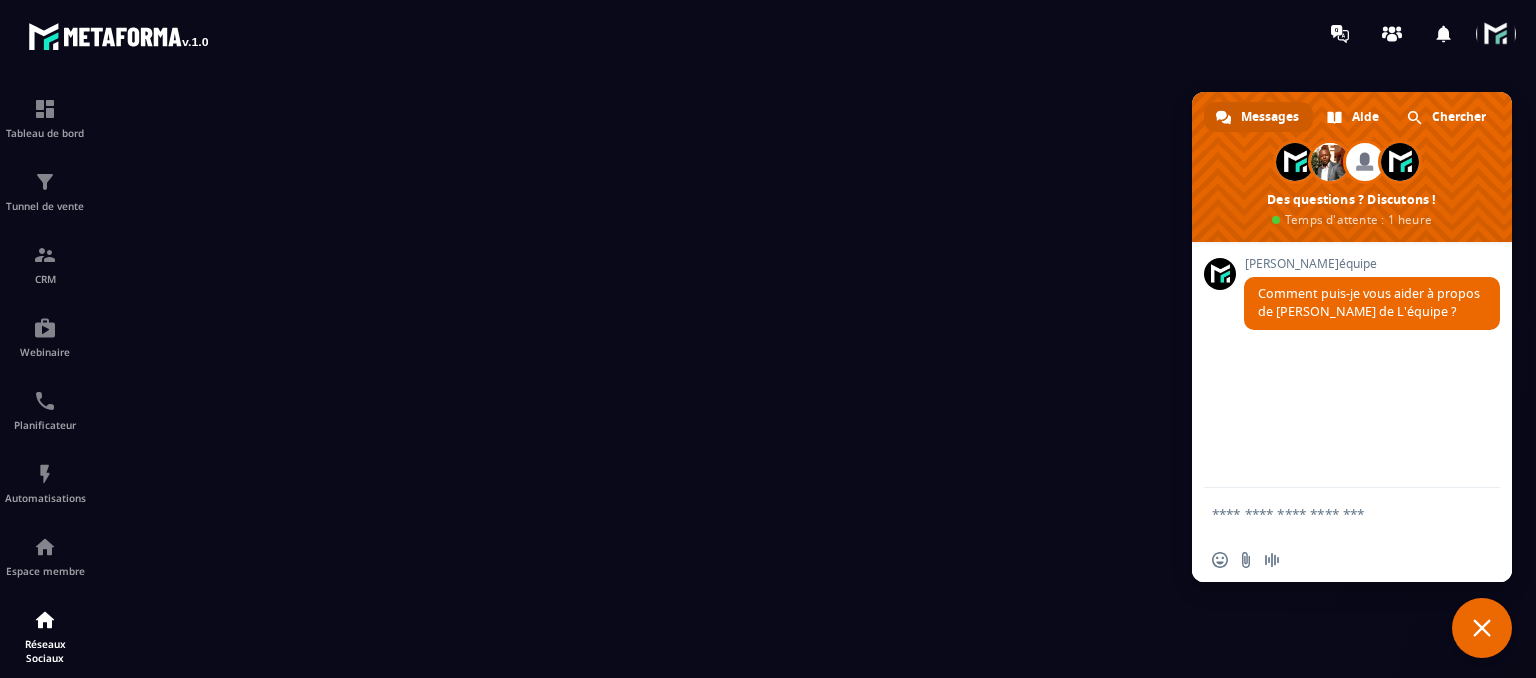 click at bounding box center [1482, 628] 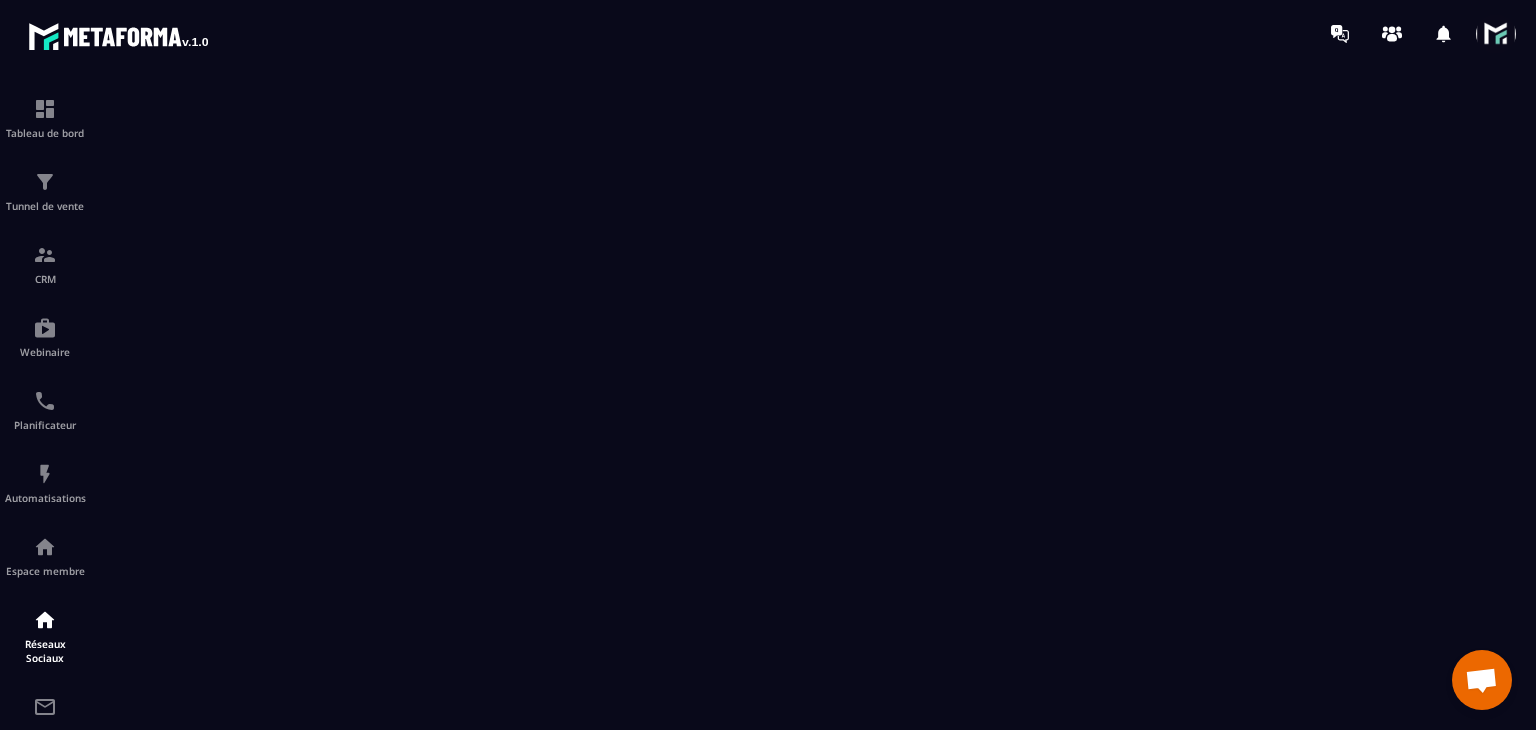 click at bounding box center (1496, 34) 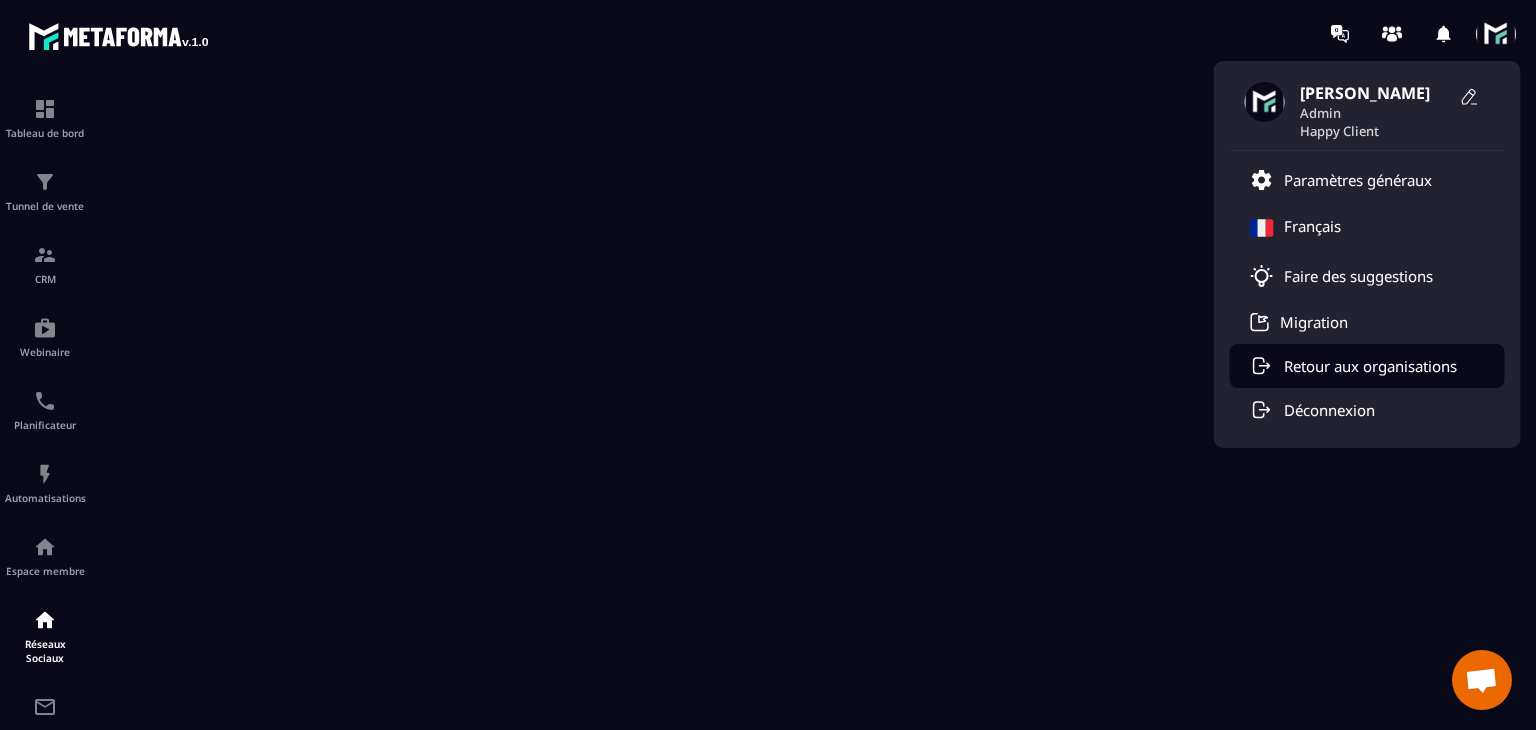 click on "Retour aux organisations" at bounding box center (1370, 366) 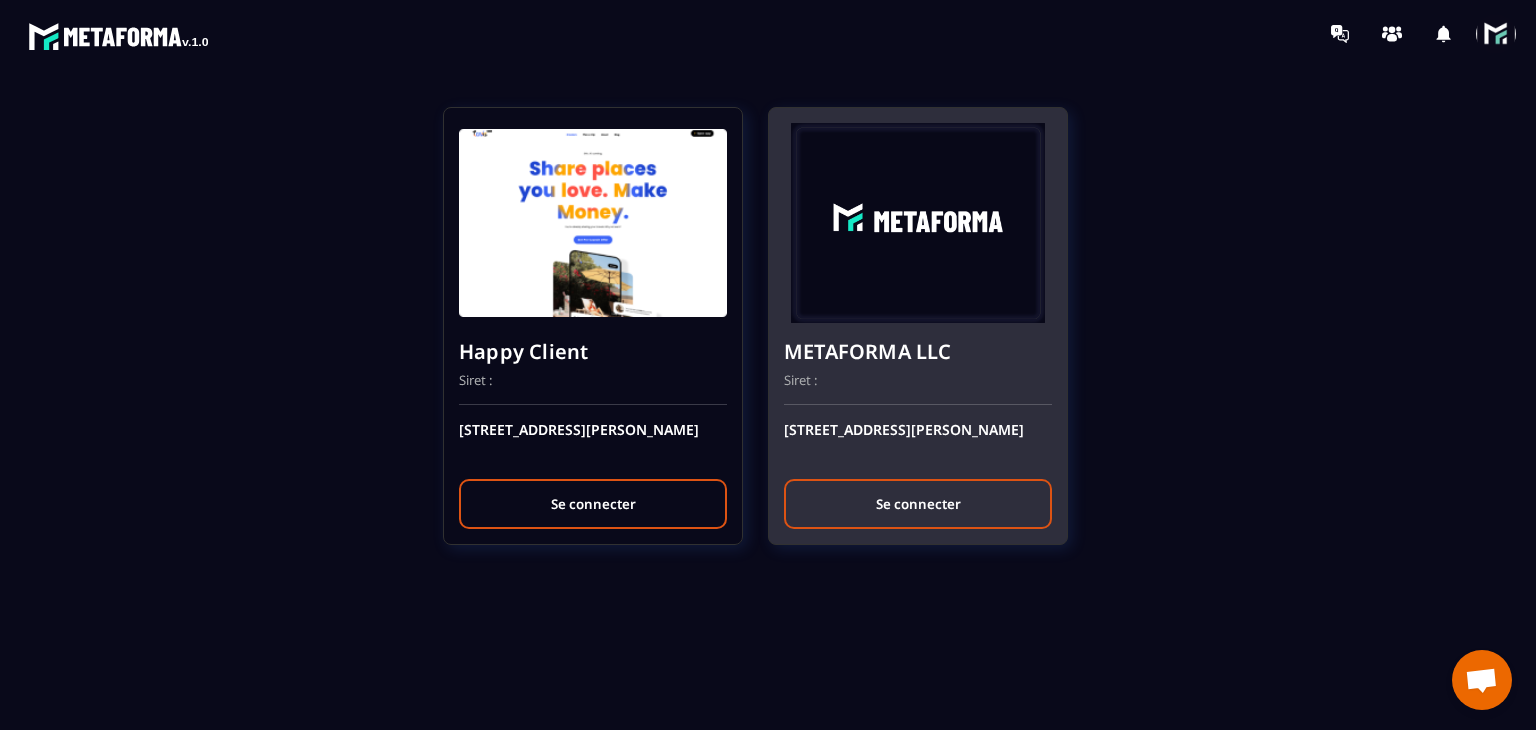 click on "Se connecter" at bounding box center [918, 504] 